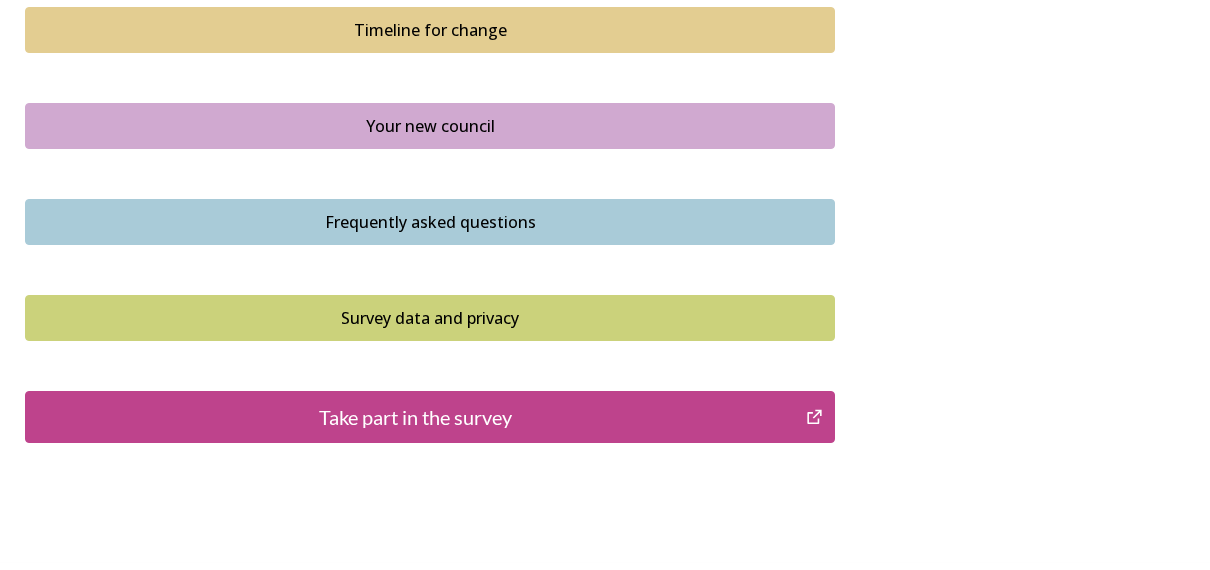 scroll, scrollTop: 1576, scrollLeft: 0, axis: vertical 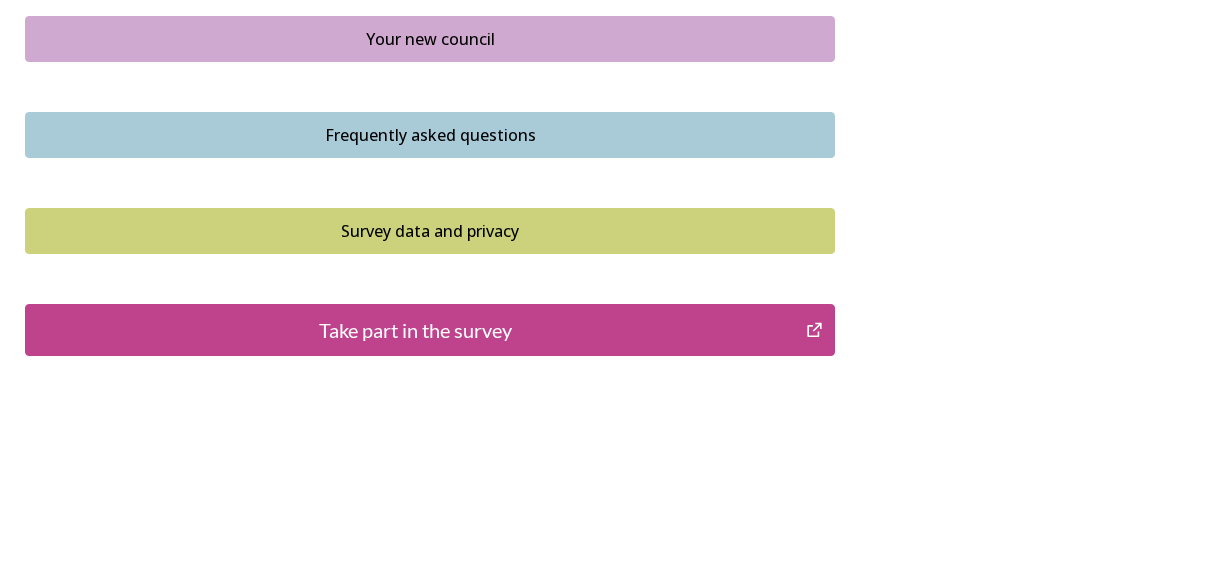 click on "Take part in the survey" at bounding box center [415, 330] 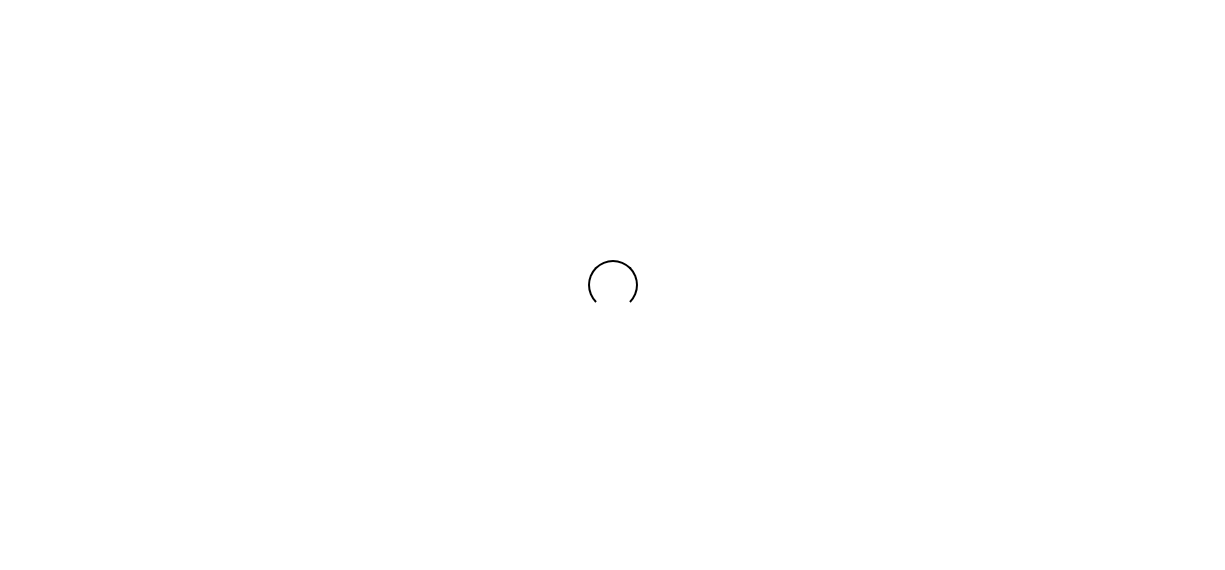 scroll, scrollTop: 0, scrollLeft: 0, axis: both 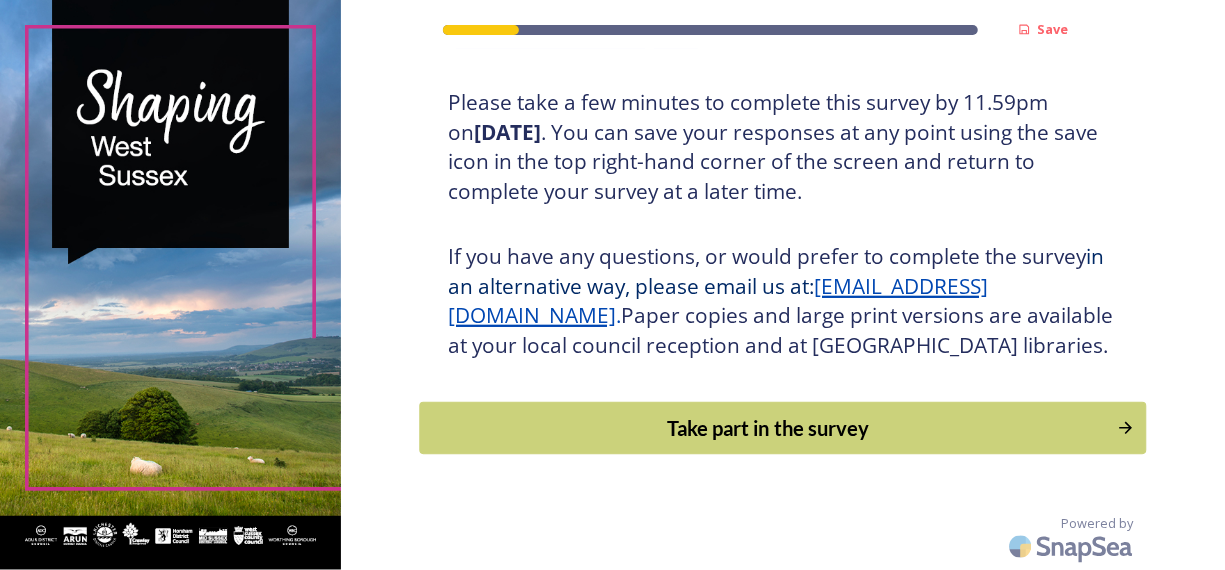 click on "Take part in the survey" at bounding box center (768, 428) 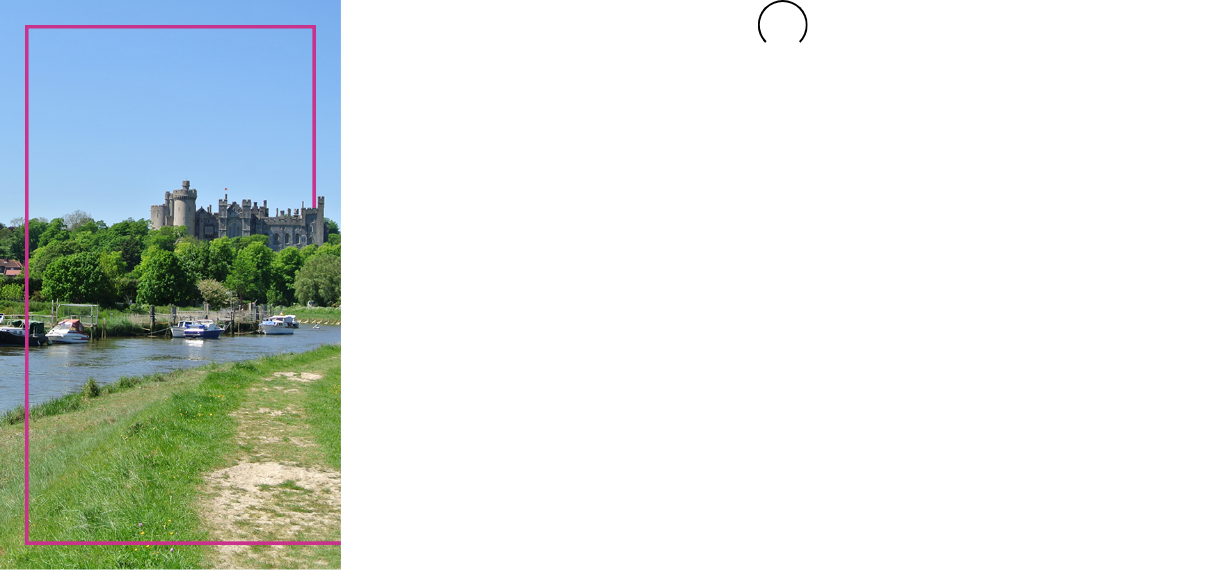 scroll, scrollTop: 0, scrollLeft: 0, axis: both 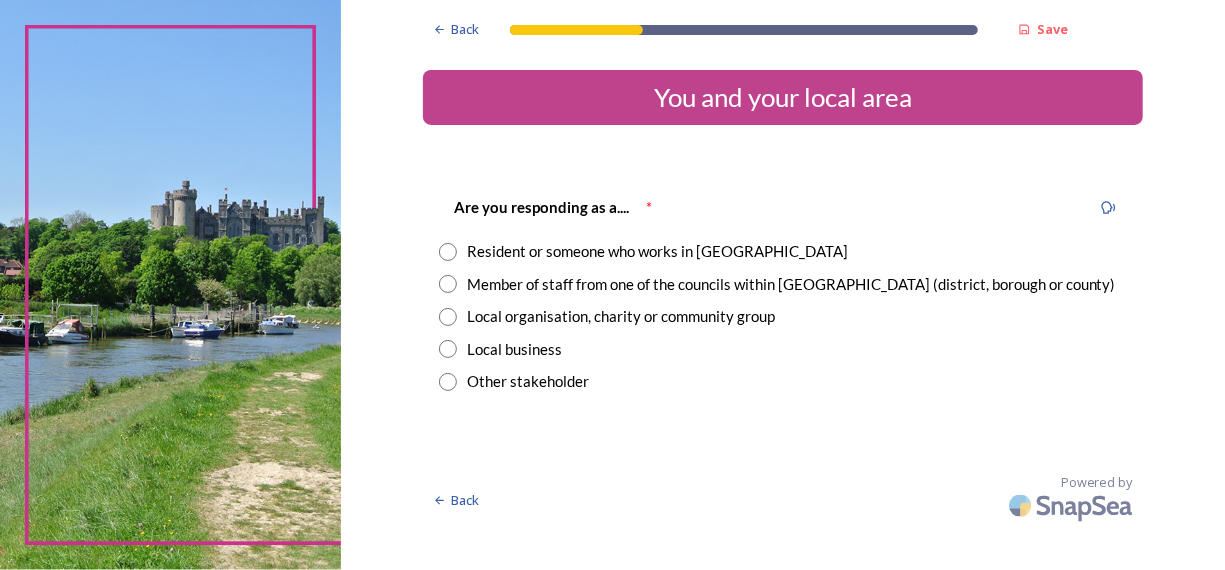 click on "Member of staff from one of the councils within West Sussex (district, borough or county)" at bounding box center (791, 284) 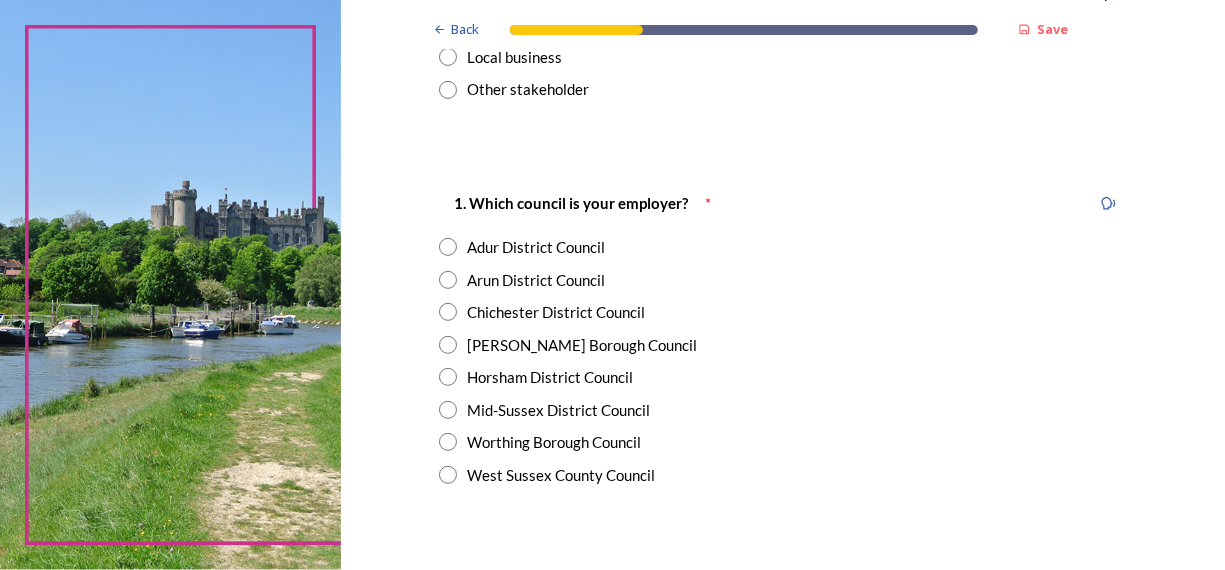 scroll, scrollTop: 300, scrollLeft: 0, axis: vertical 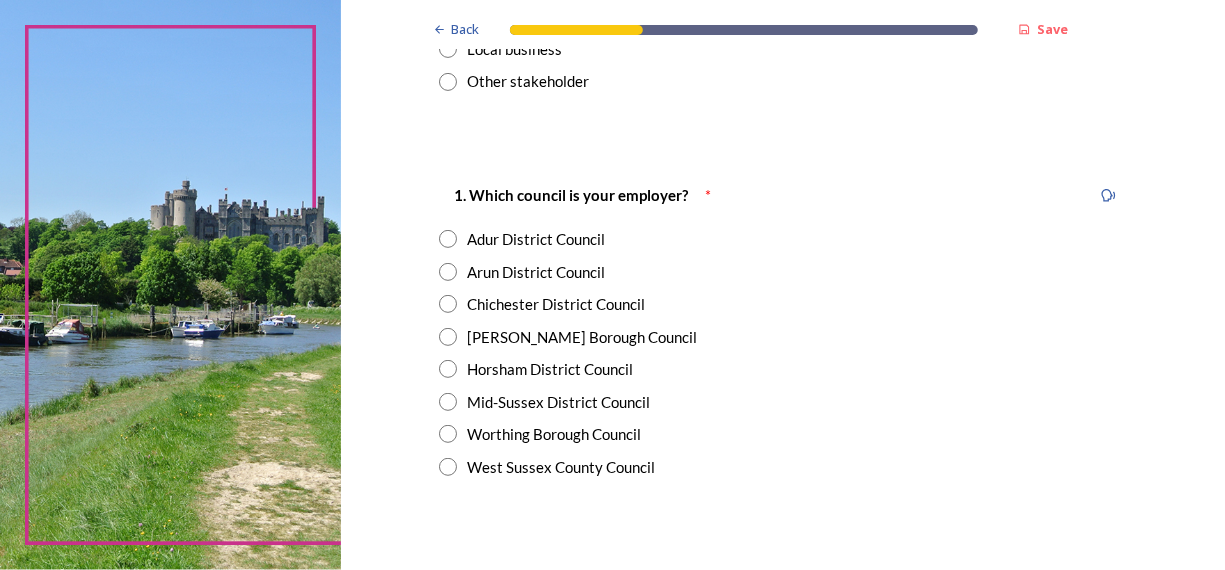 click at bounding box center [448, 304] 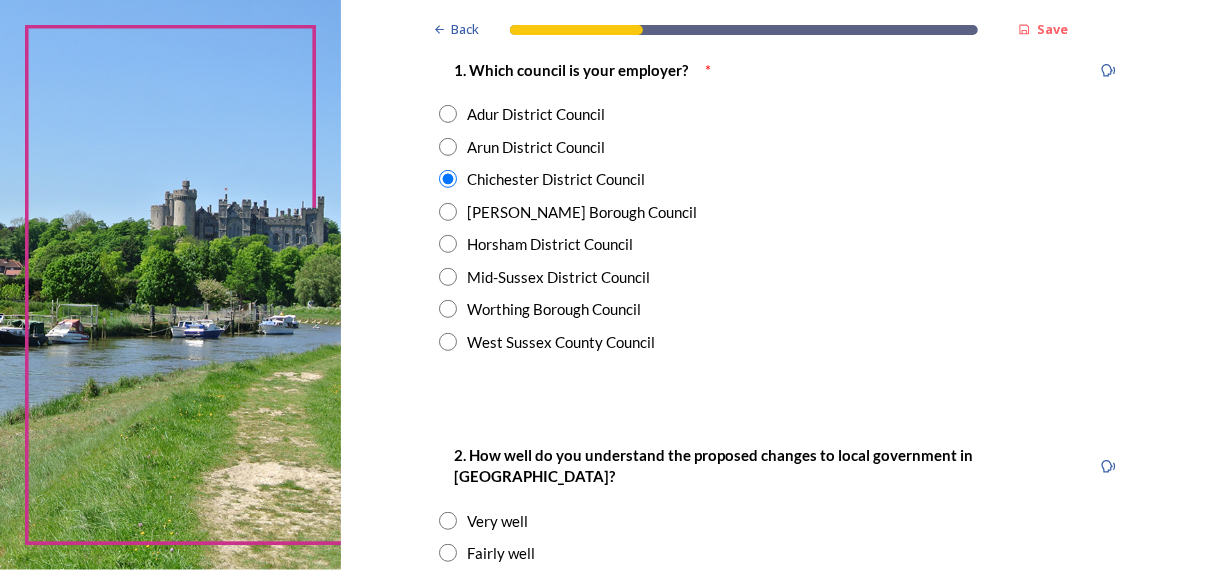scroll, scrollTop: 500, scrollLeft: 0, axis: vertical 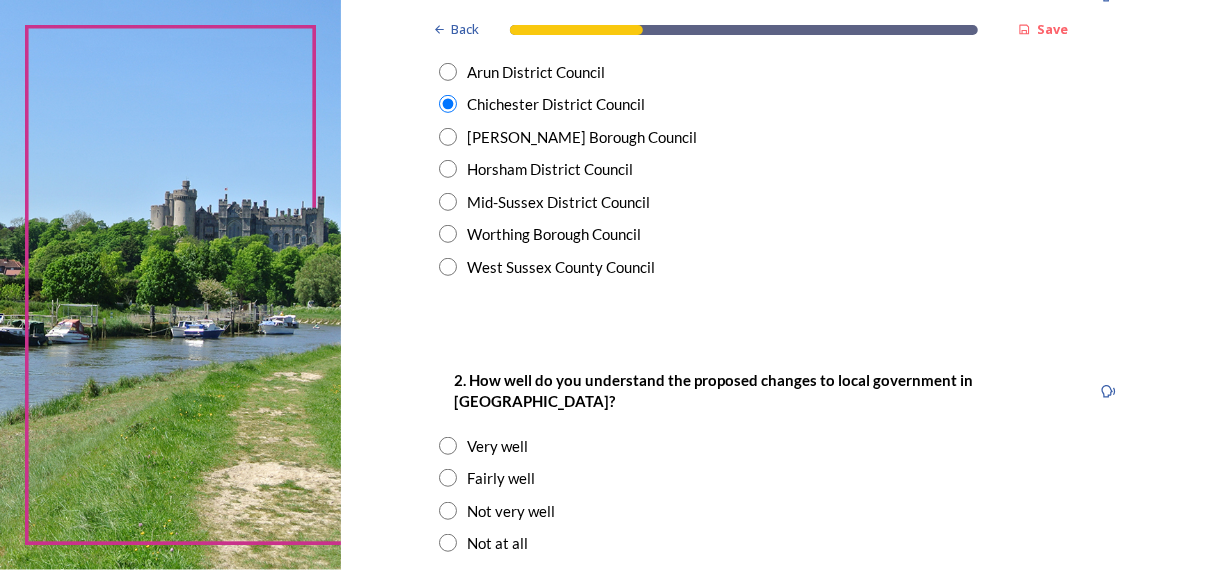 click on "Fairly well" at bounding box center (501, 478) 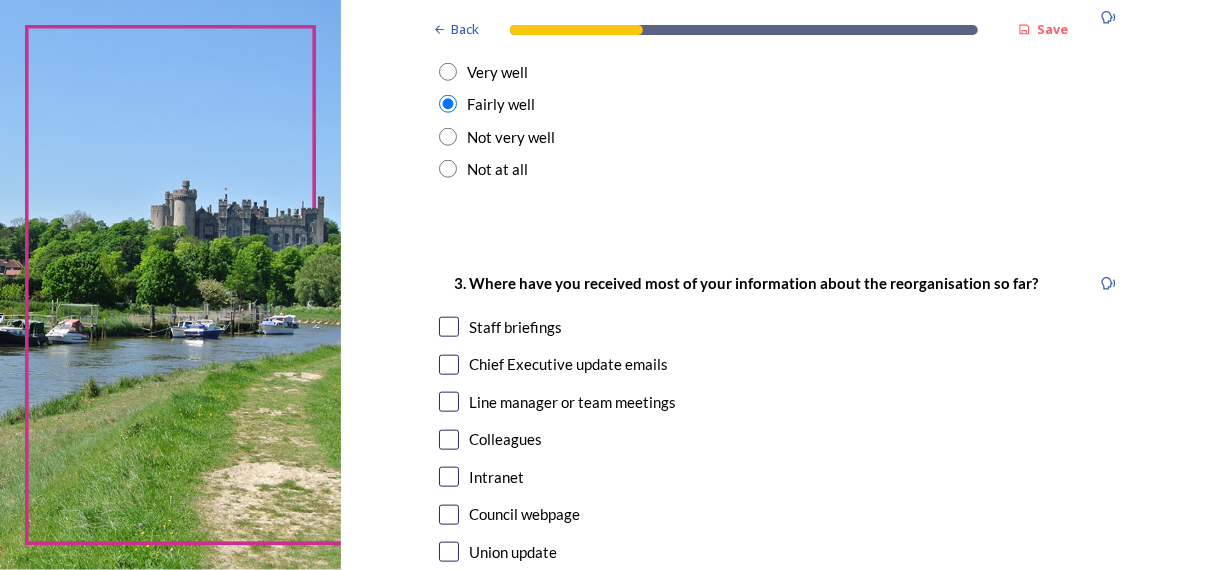 scroll, scrollTop: 900, scrollLeft: 0, axis: vertical 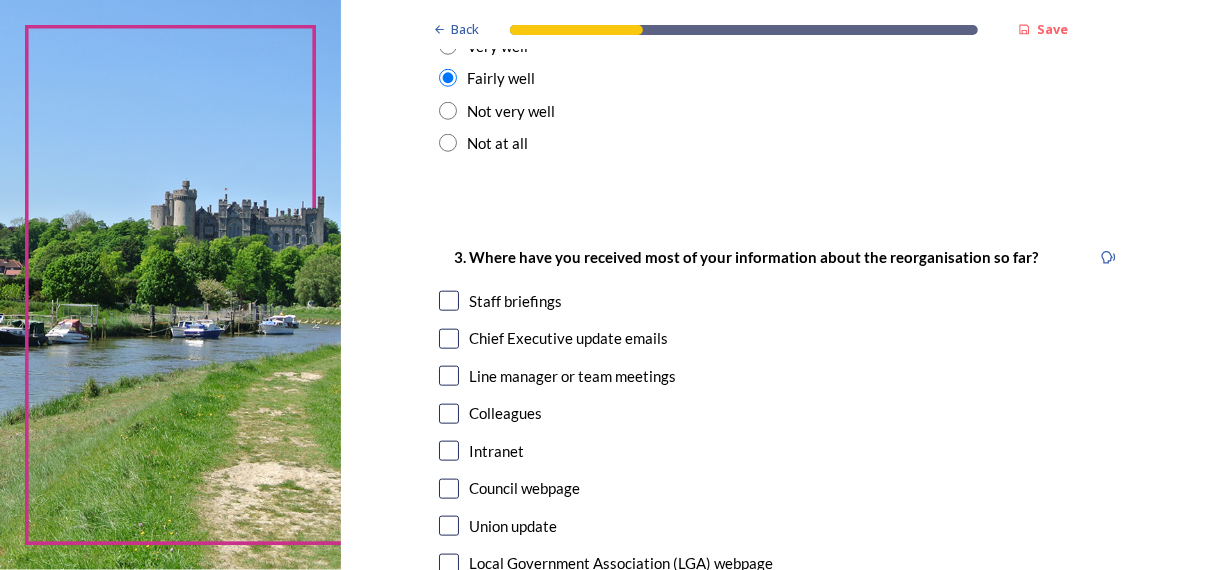 click on "Staff briefings" at bounding box center [515, 301] 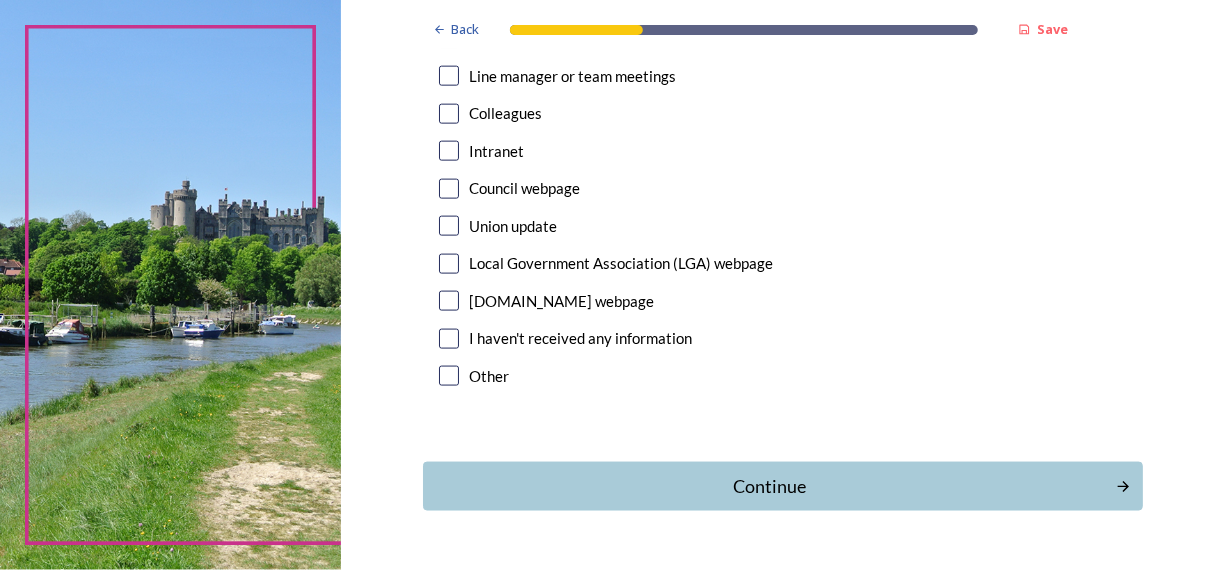 scroll, scrollTop: 1235, scrollLeft: 0, axis: vertical 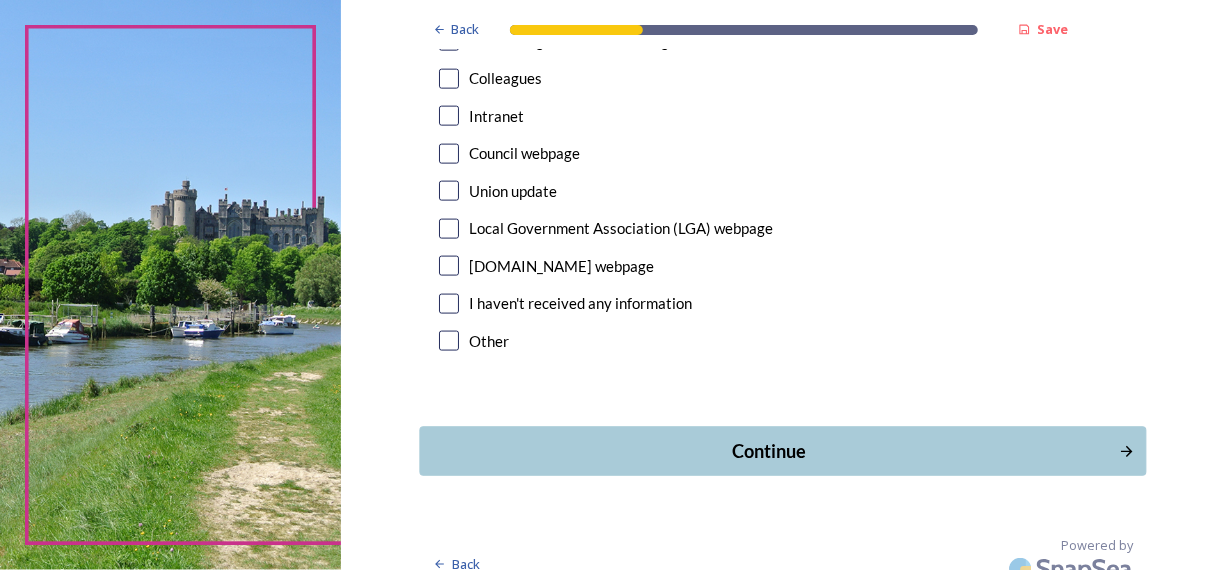 click on "Continue" at bounding box center [782, 451] 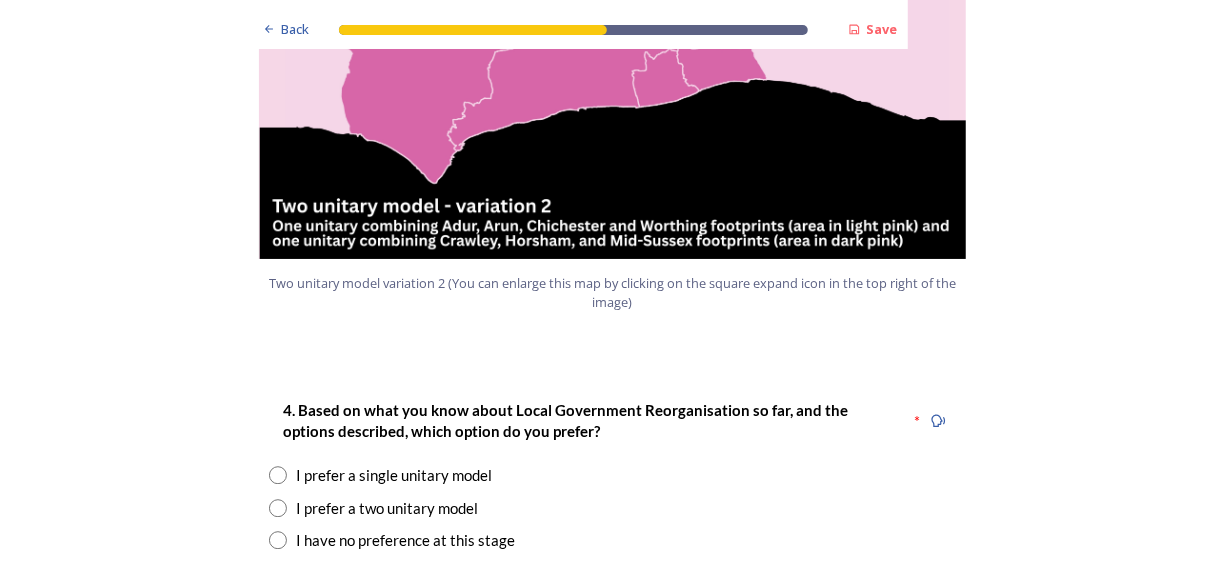 scroll, scrollTop: 2600, scrollLeft: 0, axis: vertical 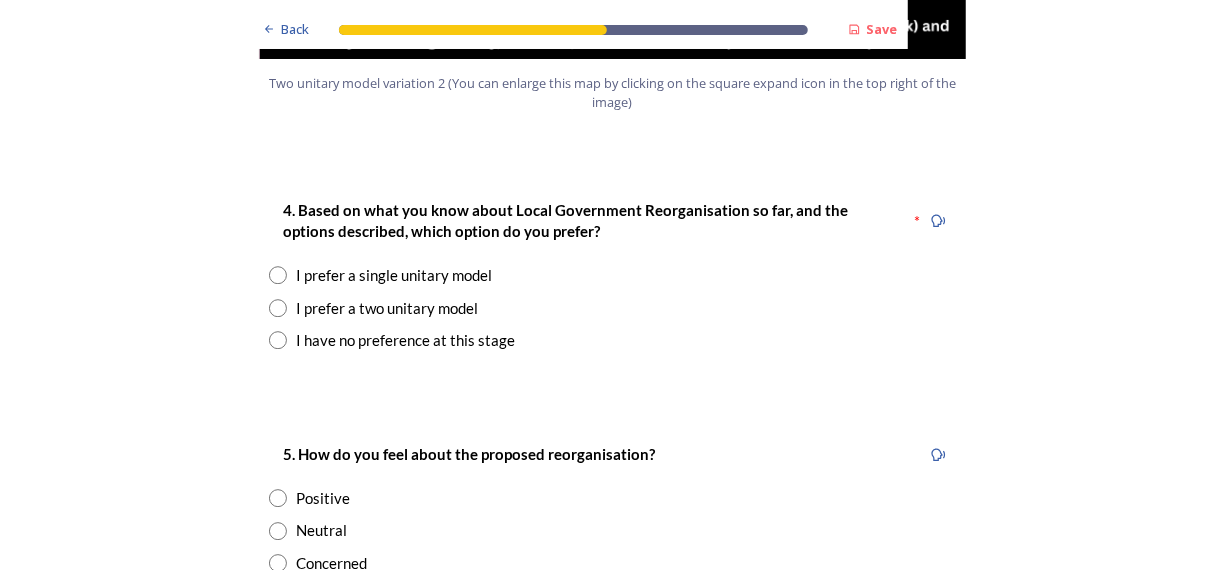 click on "I prefer a two unitary model" at bounding box center [388, 308] 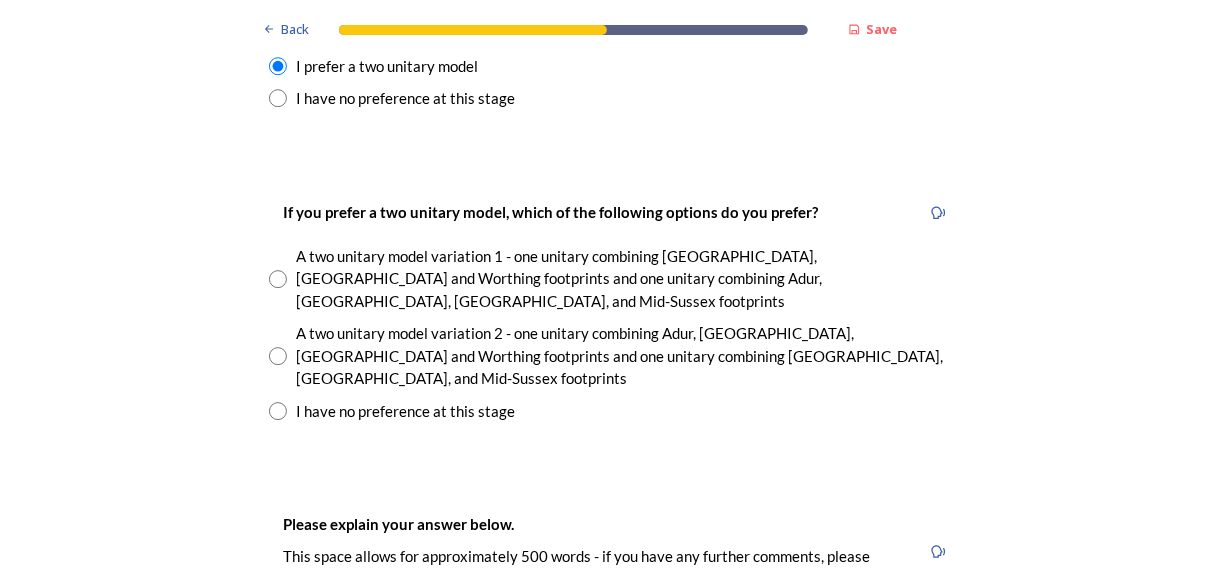 scroll, scrollTop: 2900, scrollLeft: 0, axis: vertical 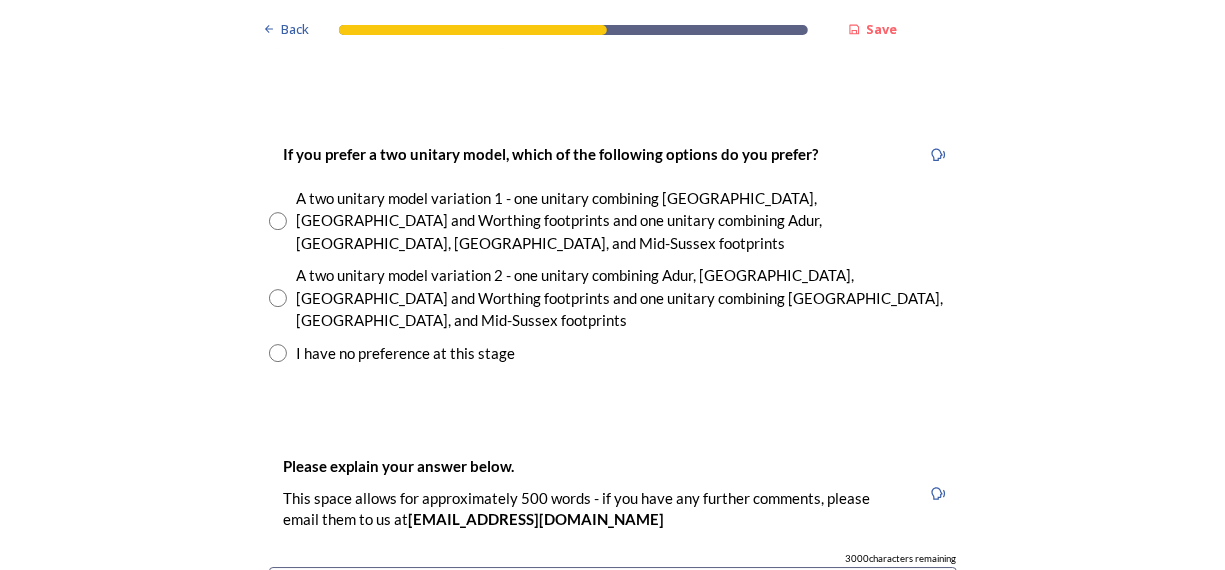 click at bounding box center [278, 298] 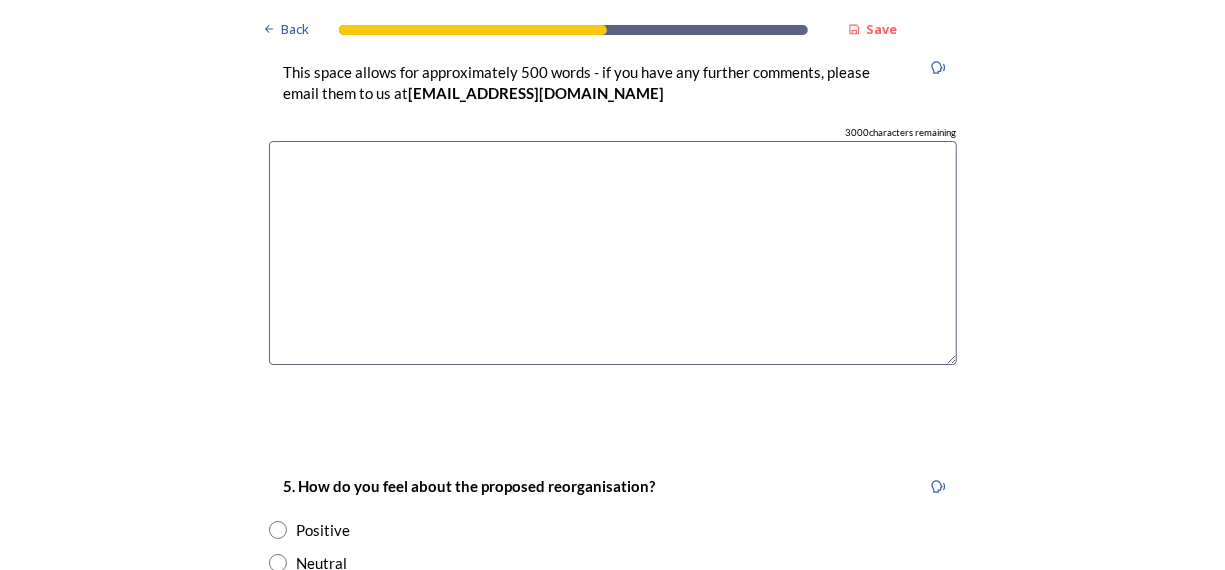 scroll, scrollTop: 3500, scrollLeft: 0, axis: vertical 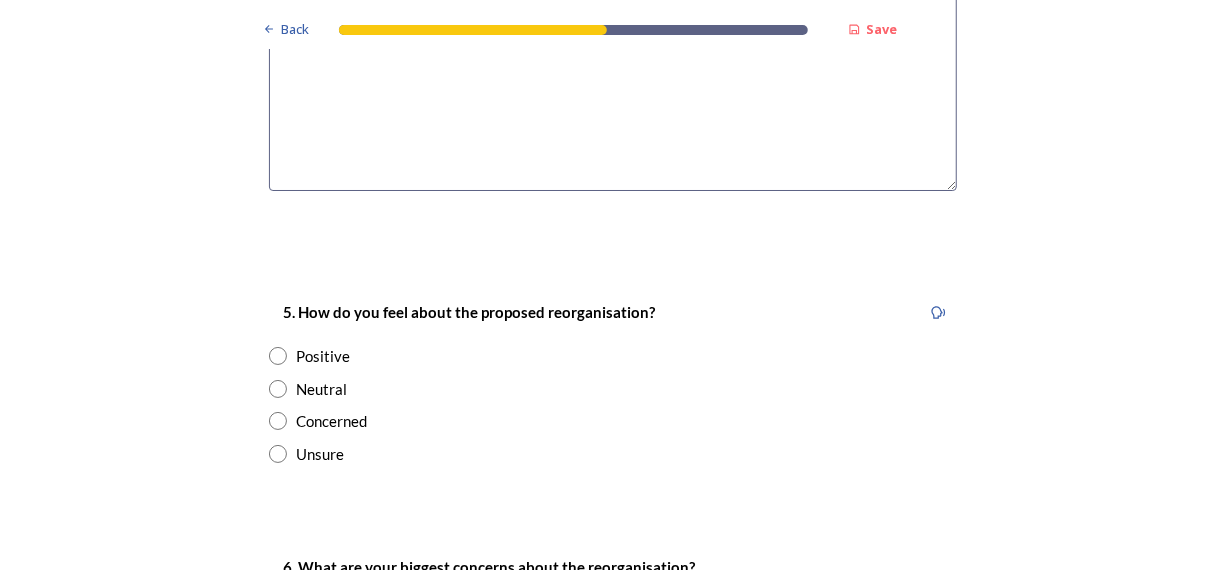 click on "Positive" at bounding box center [324, 356] 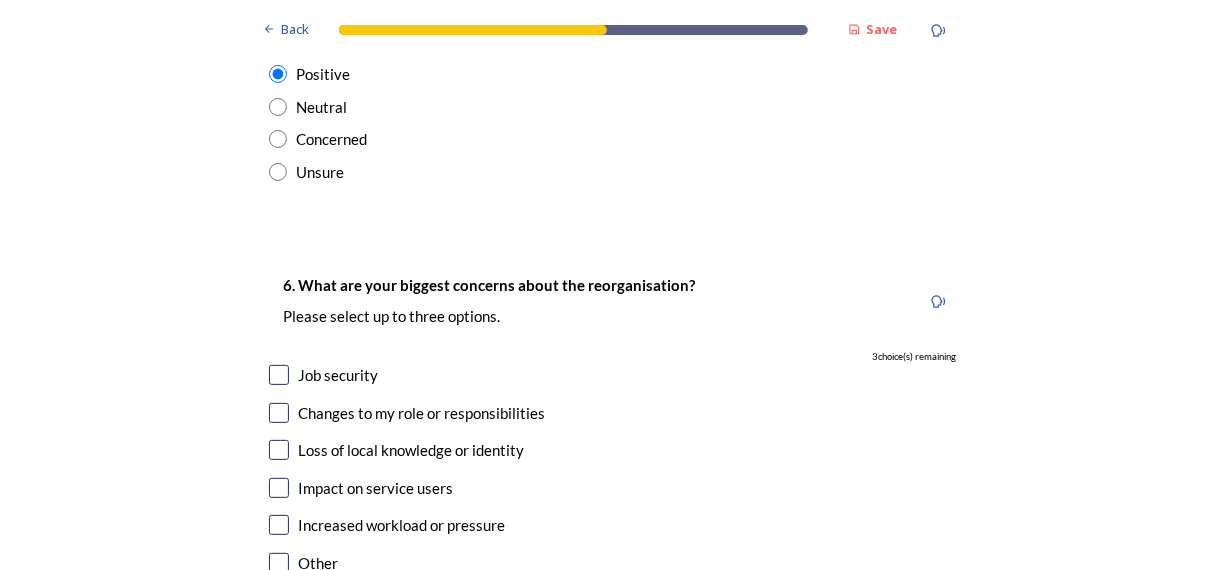 scroll, scrollTop: 3900, scrollLeft: 0, axis: vertical 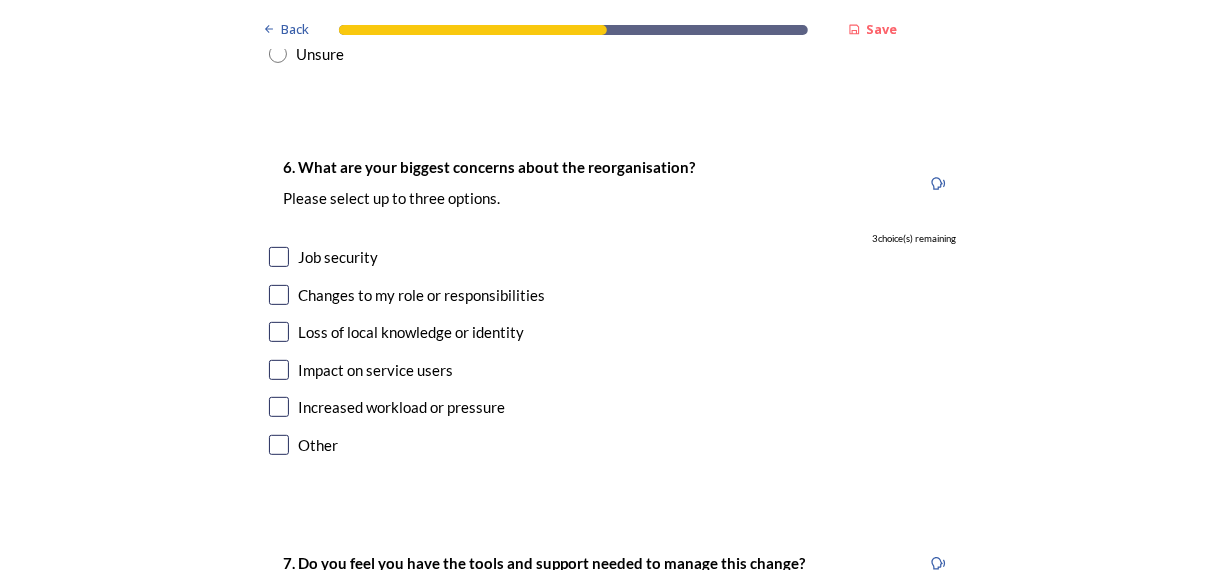 click on "Impact on service users" at bounding box center [376, 370] 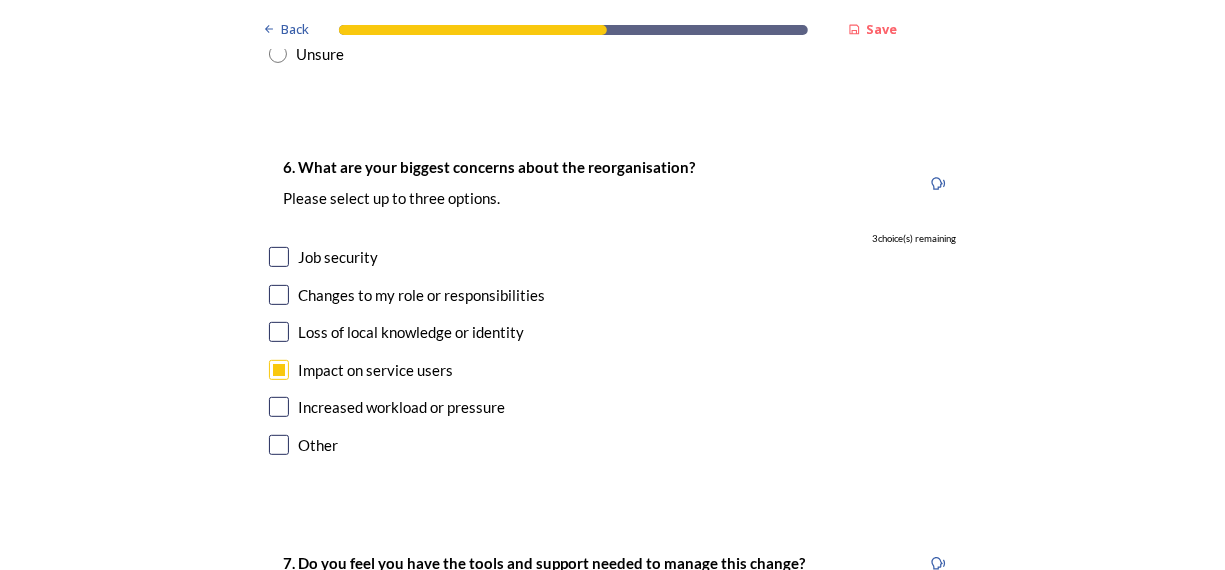checkbox on "true" 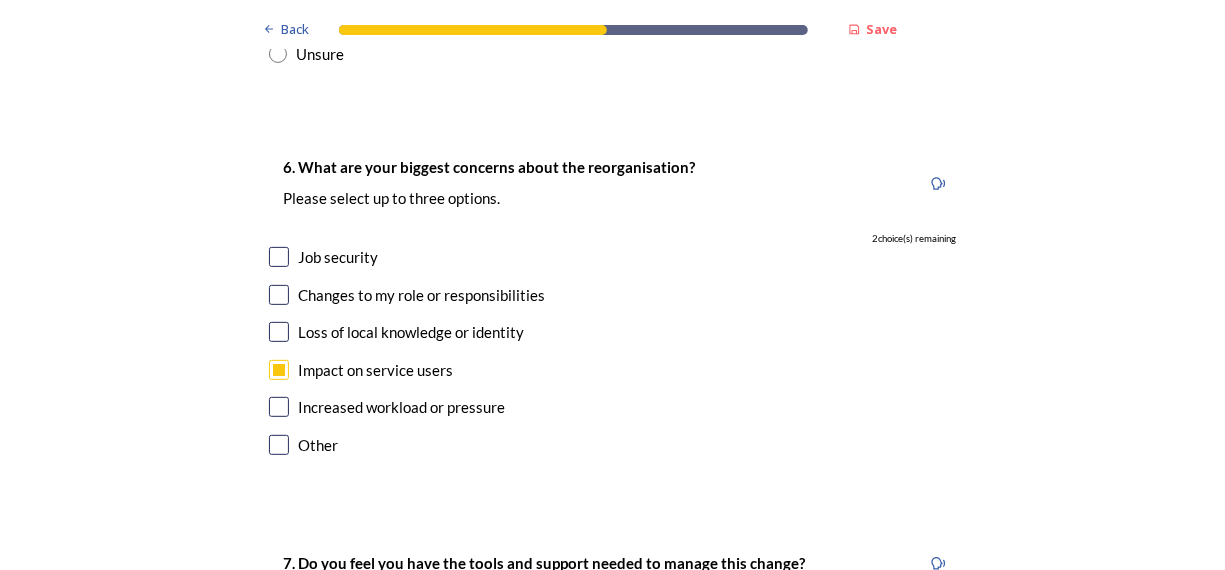 scroll, scrollTop: 4100, scrollLeft: 0, axis: vertical 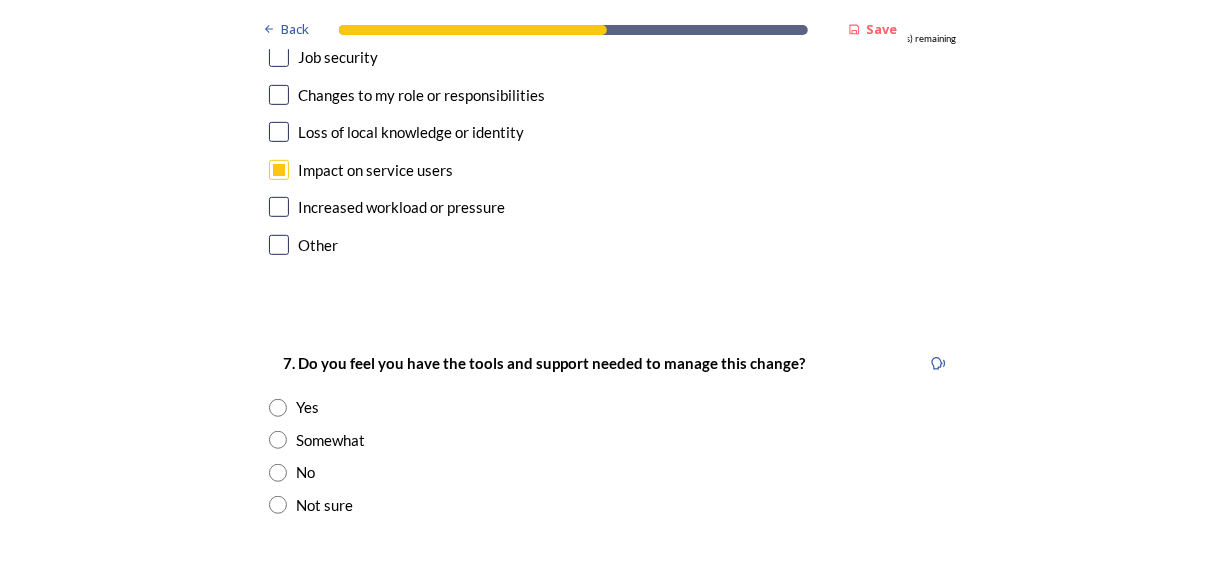 click on "Yes" at bounding box center (308, 407) 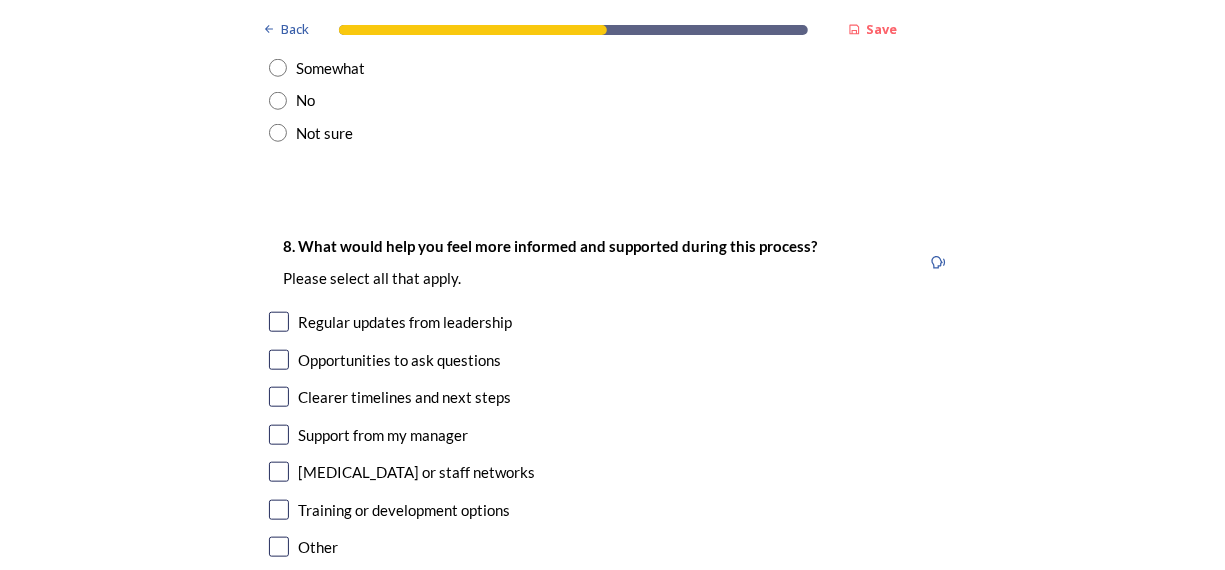 scroll, scrollTop: 4500, scrollLeft: 0, axis: vertical 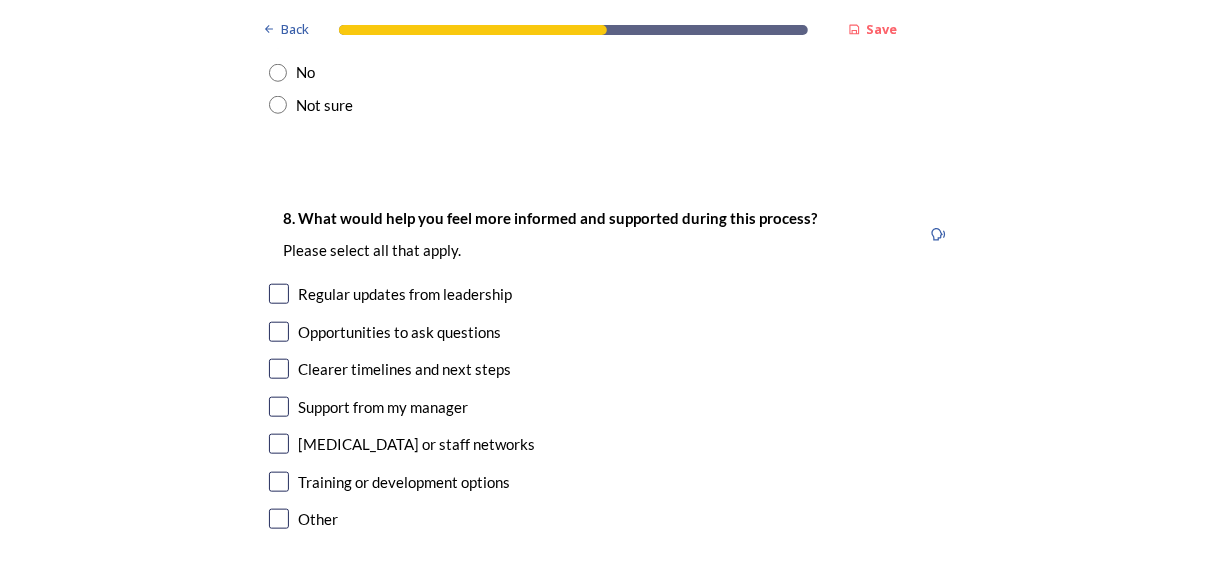 click at bounding box center (279, 294) 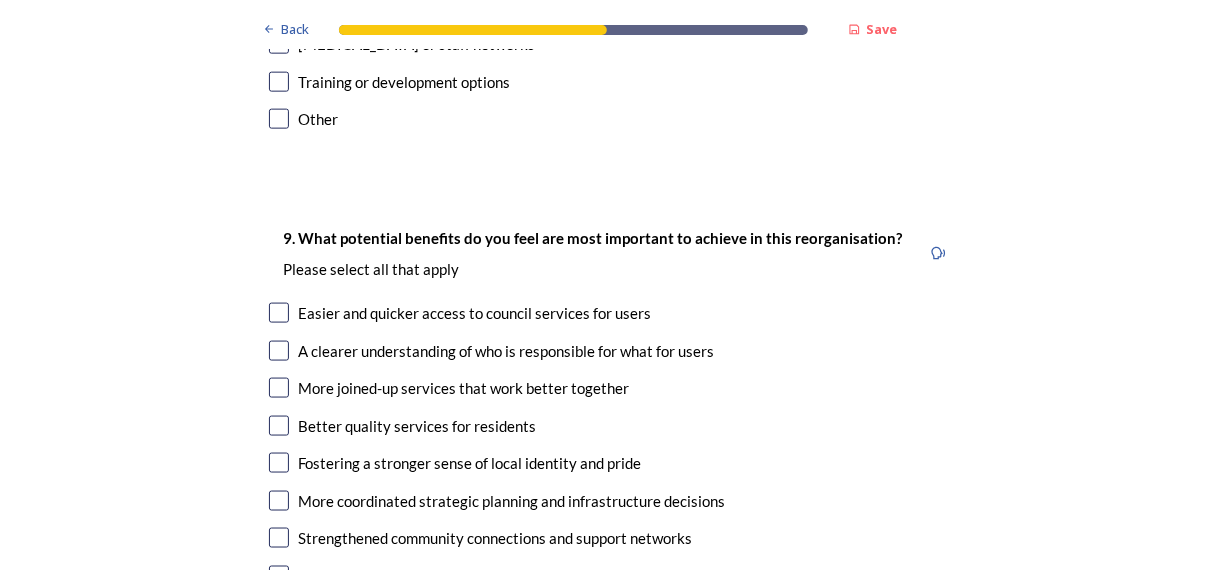 scroll, scrollTop: 4500, scrollLeft: 0, axis: vertical 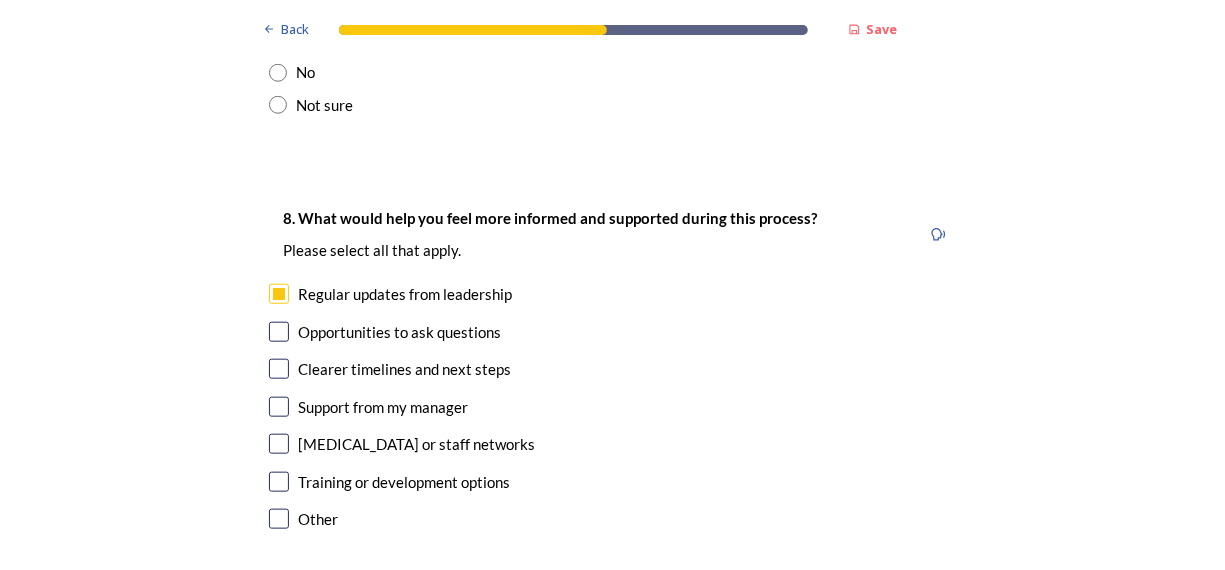 click at bounding box center [279, 519] 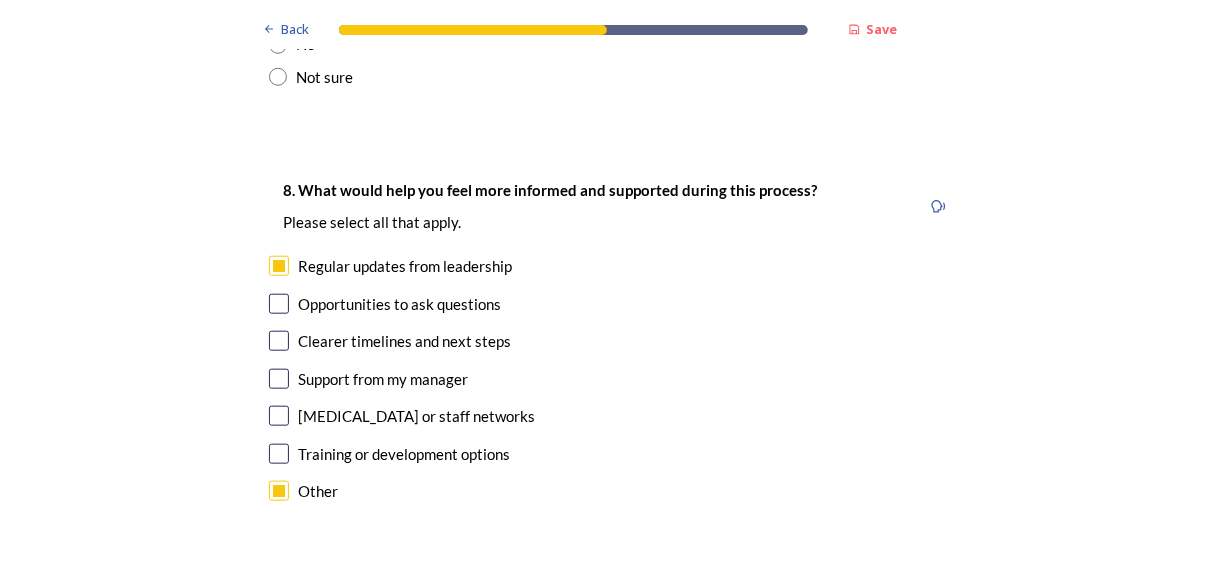 scroll, scrollTop: 4500, scrollLeft: 0, axis: vertical 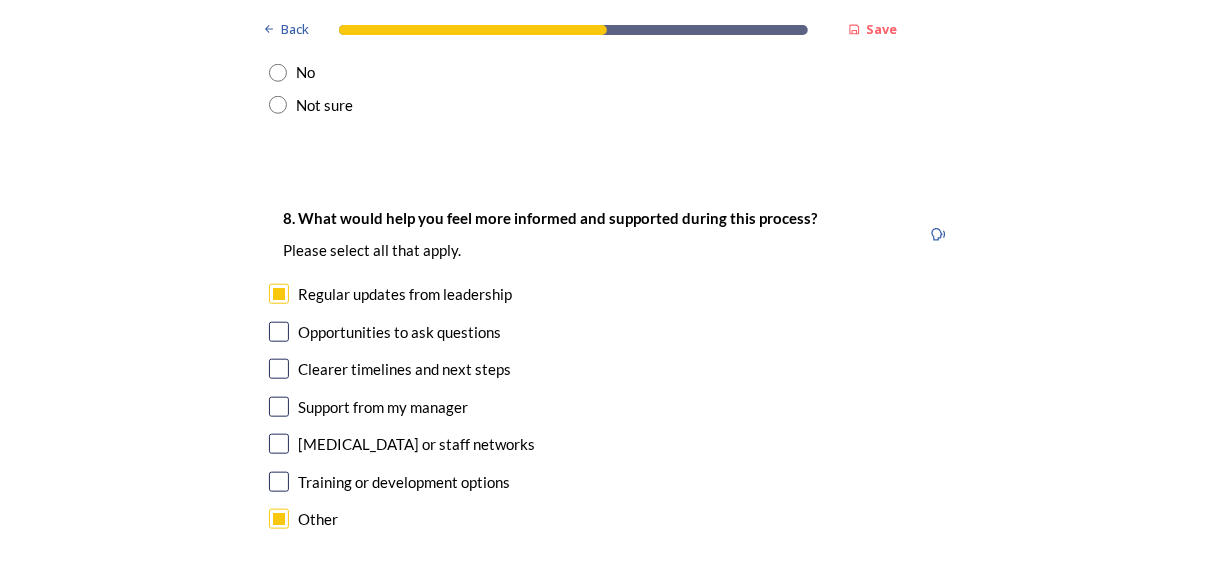 click at bounding box center (279, 519) 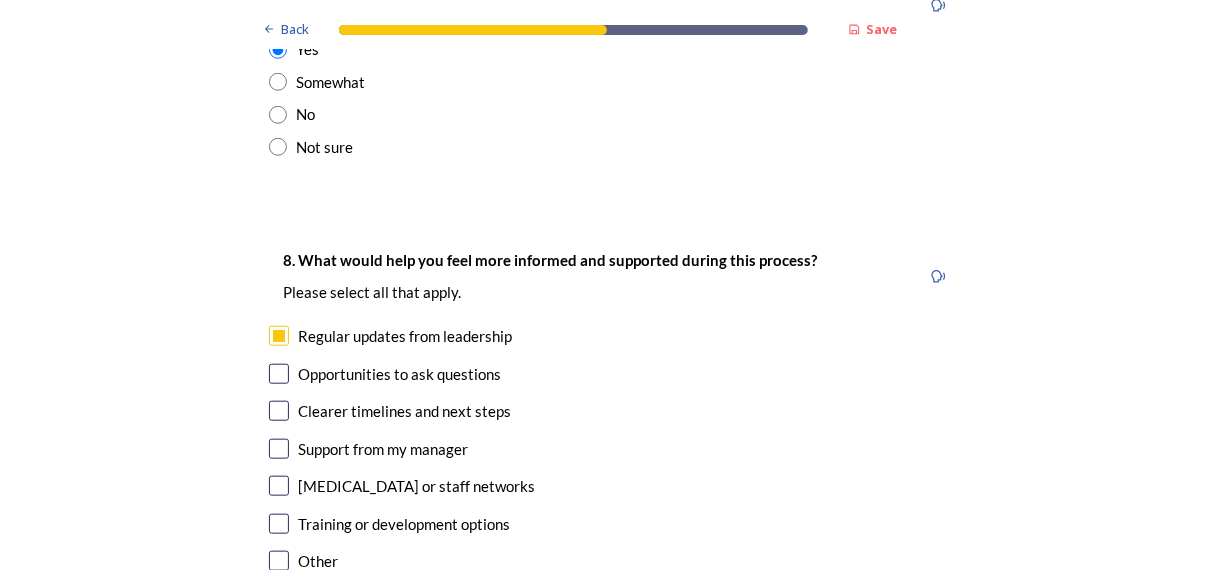 scroll, scrollTop: 4600, scrollLeft: 0, axis: vertical 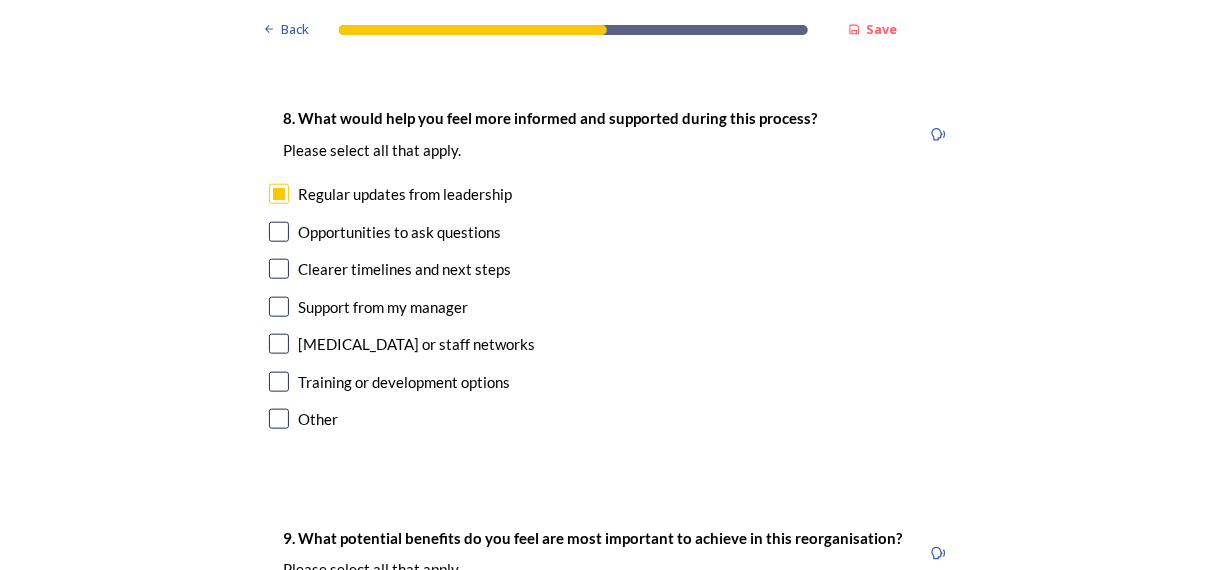 click on "Clearer timelines and next steps" at bounding box center [405, 269] 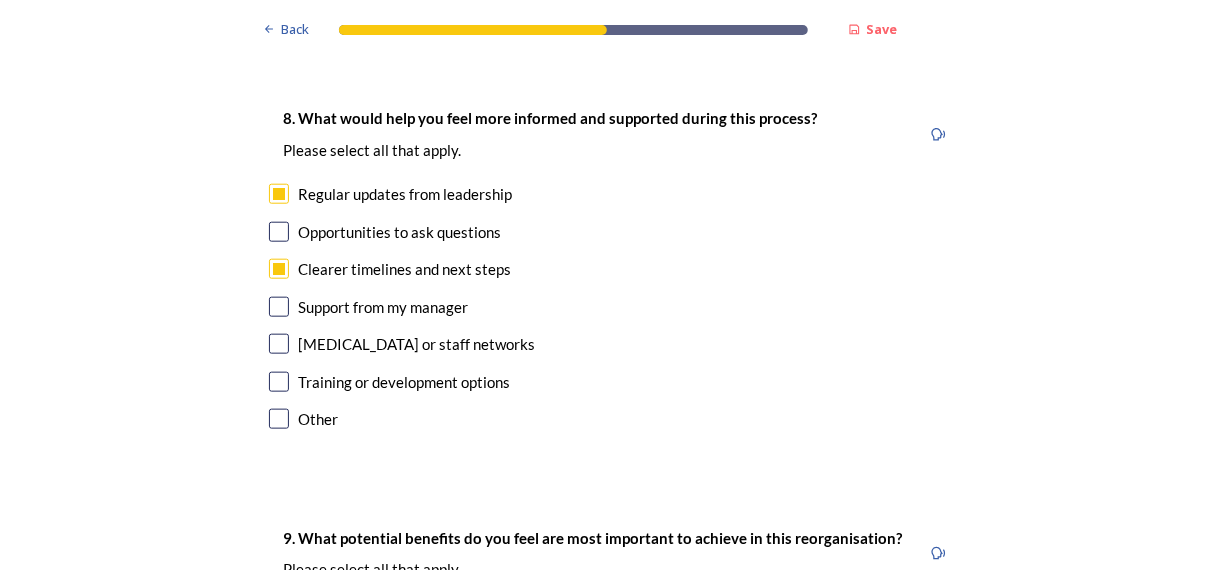 click at bounding box center [279, 194] 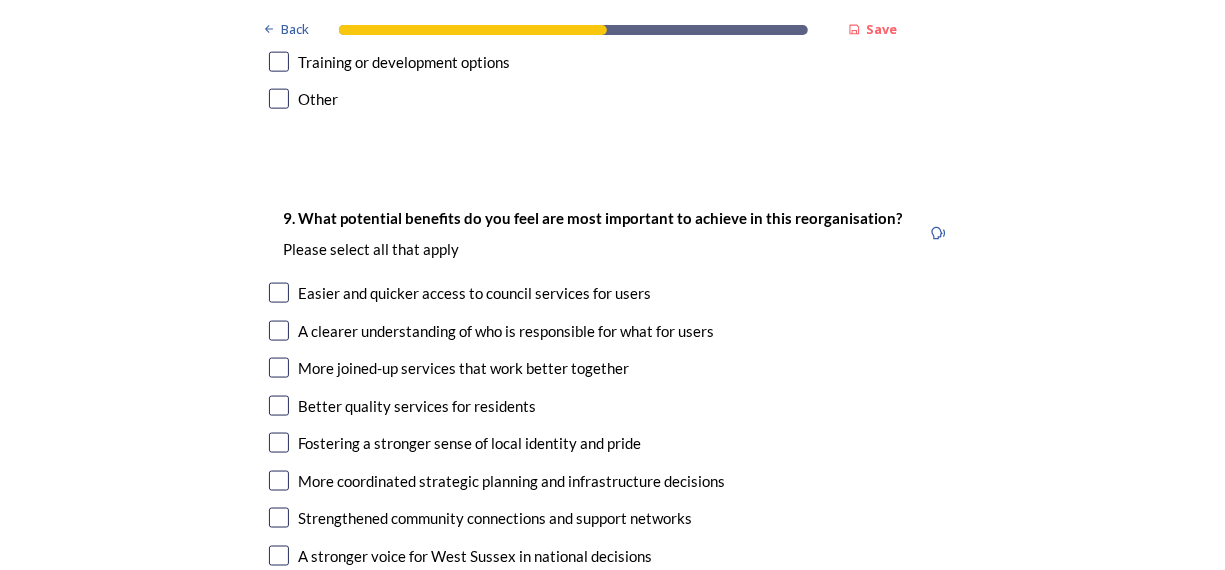 scroll, scrollTop: 4900, scrollLeft: 0, axis: vertical 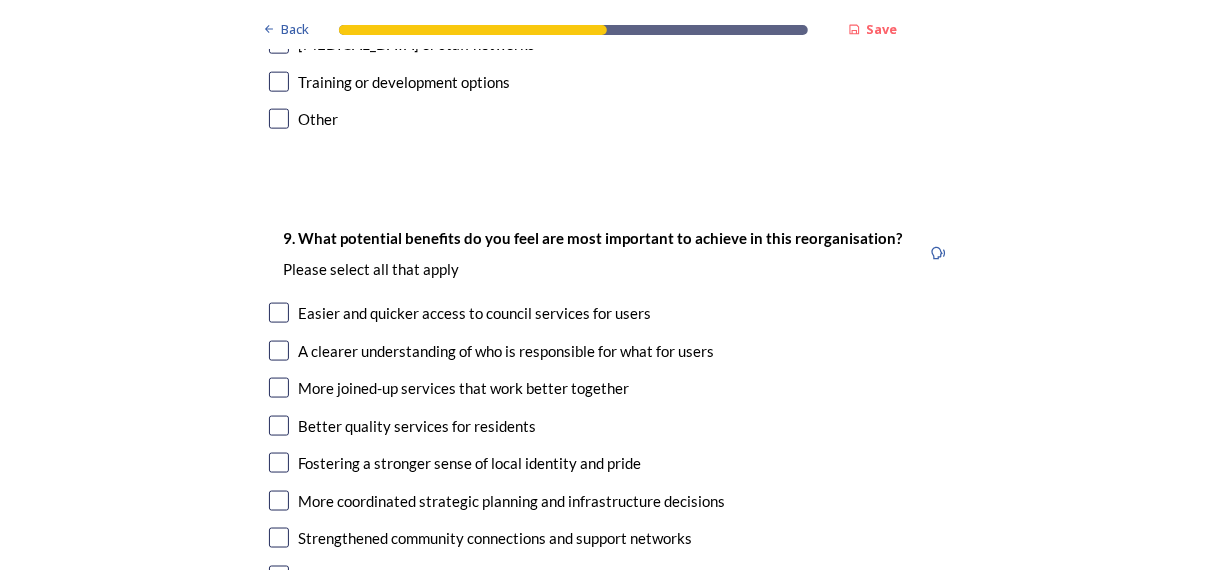 click on "Easier and quicker access to council services for users" at bounding box center [475, 313] 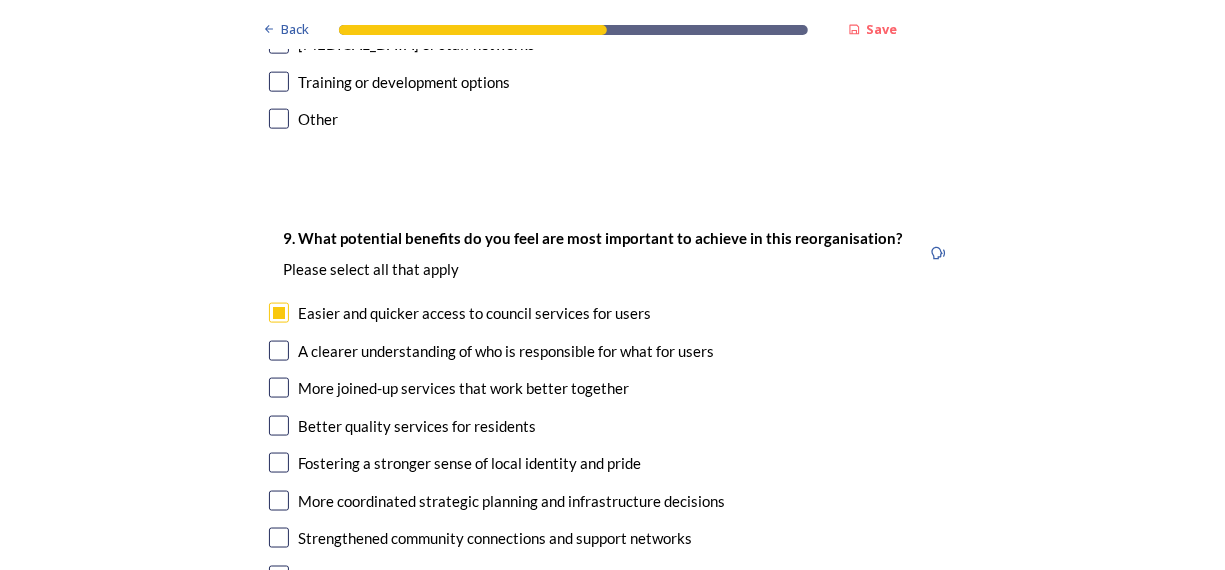 checkbox on "true" 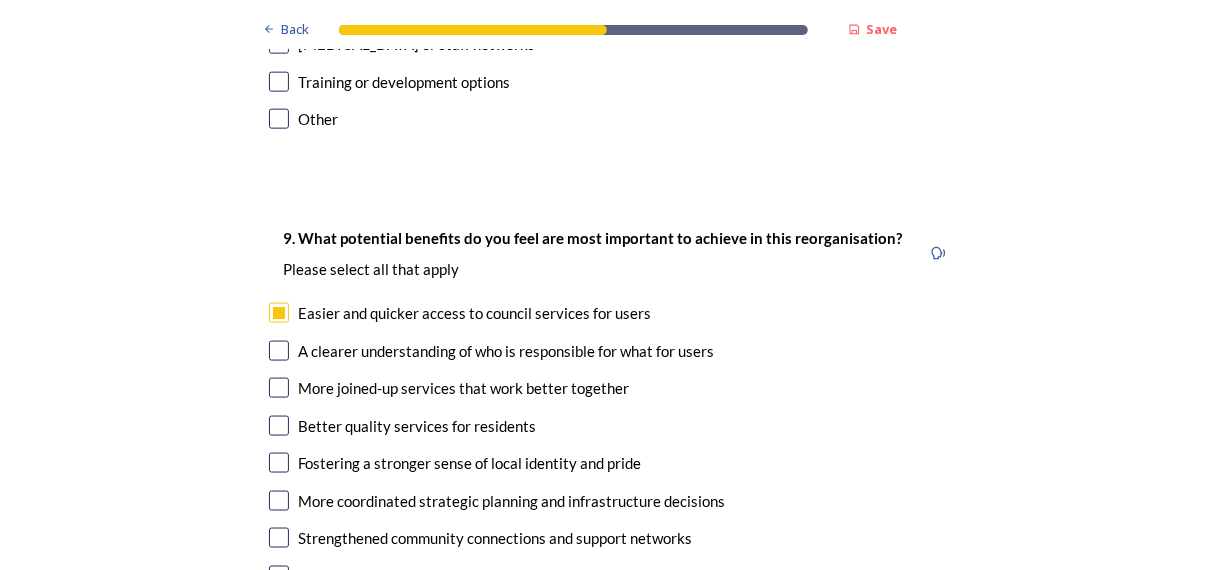 click at bounding box center [279, 351] 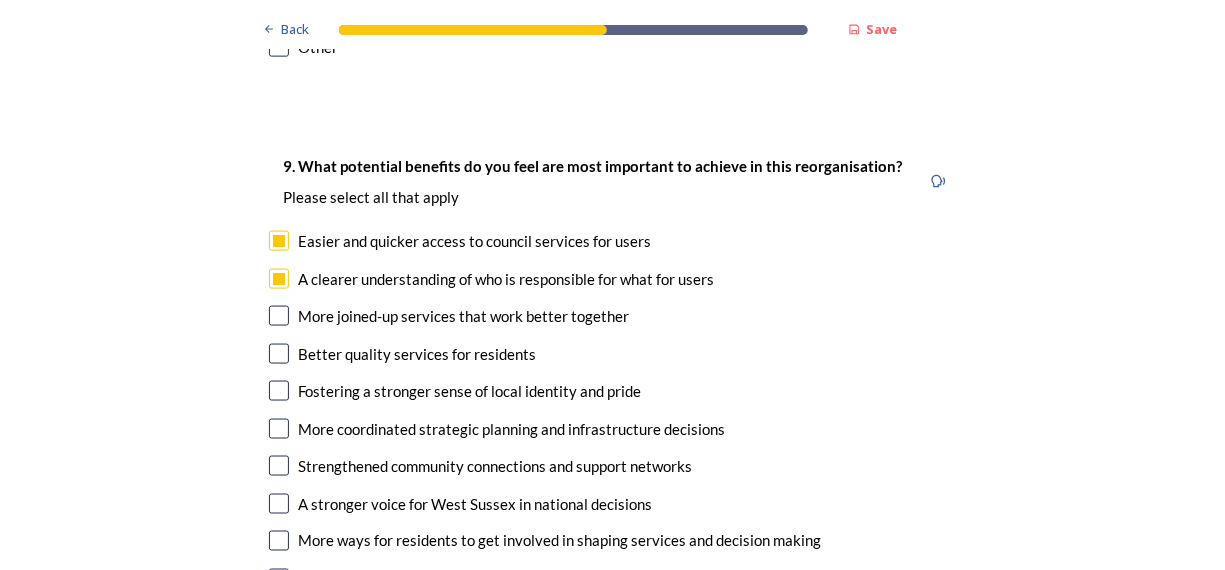 scroll, scrollTop: 5000, scrollLeft: 0, axis: vertical 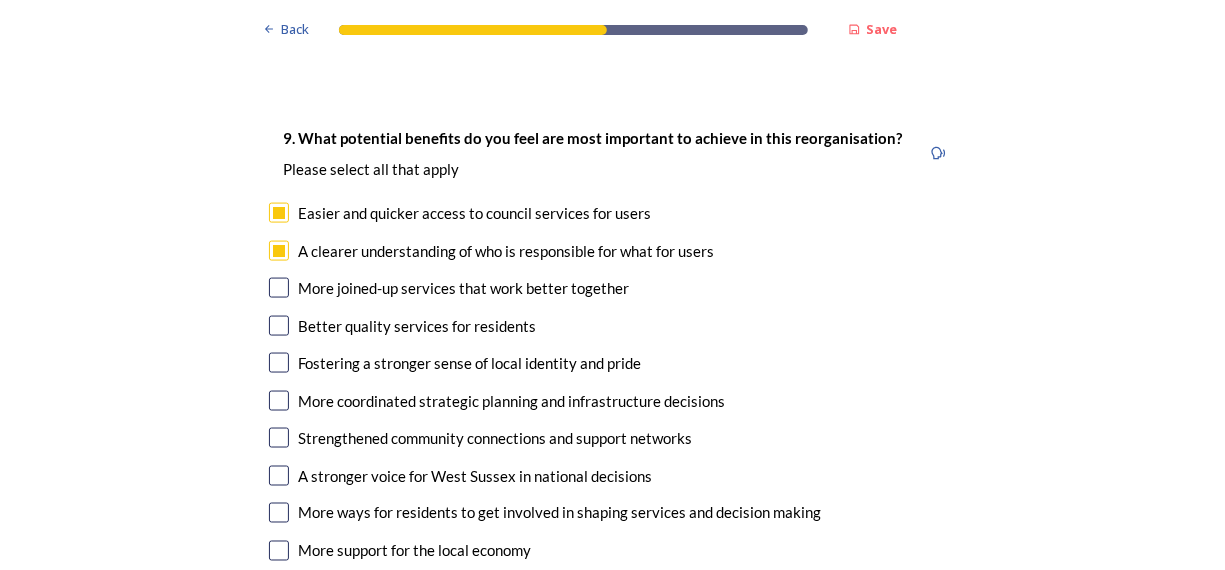 click at bounding box center [279, 288] 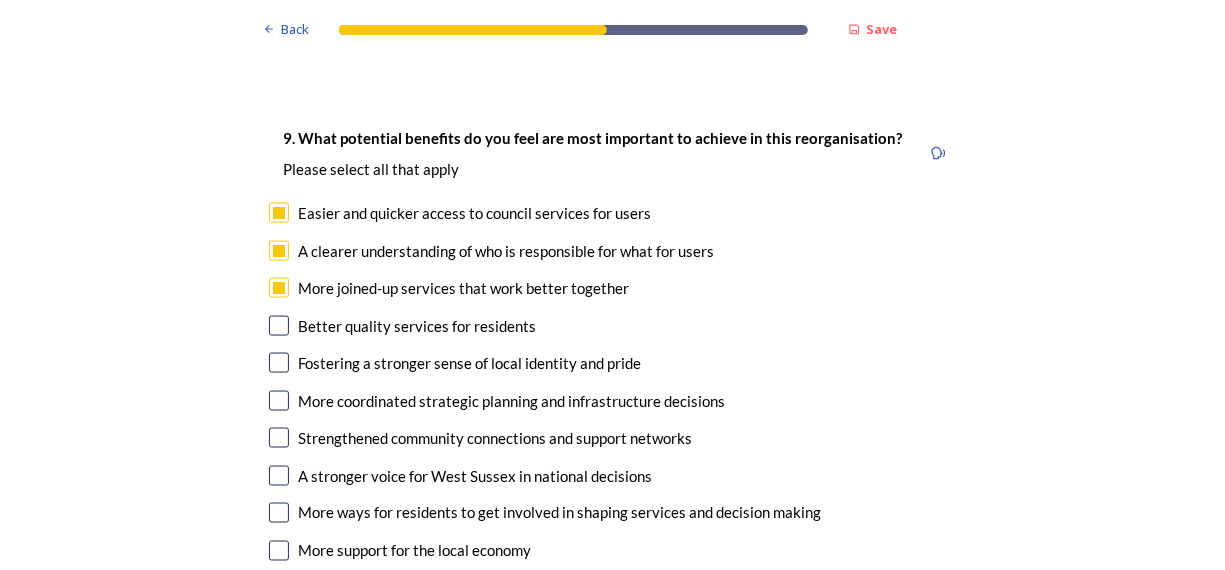 click at bounding box center [279, 401] 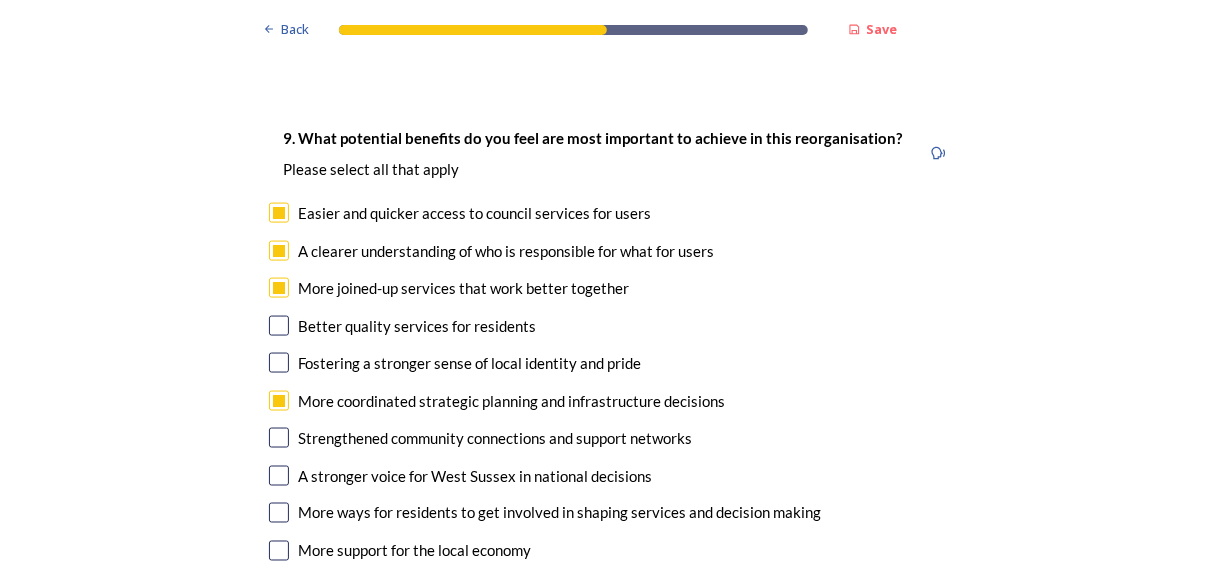click on "9. What potential benefits do you feel are most important to achieve in this reorganisation? ﻿Please select all that apply Easier and quicker access to council services for users A clearer understanding of who is responsible for what for users More joined-up services that work better together Better quality services for residents Fostering a stronger sense of local identity and pride More coordinated strategic planning and infrastructure decisions  Strengthened community connections and support networks A stronger voice for West Sussex in national decisions More ways for residents to get involved in shaping services and decision making More support for the local economy Improved access to funding opportunities Other" at bounding box center [613, 384] 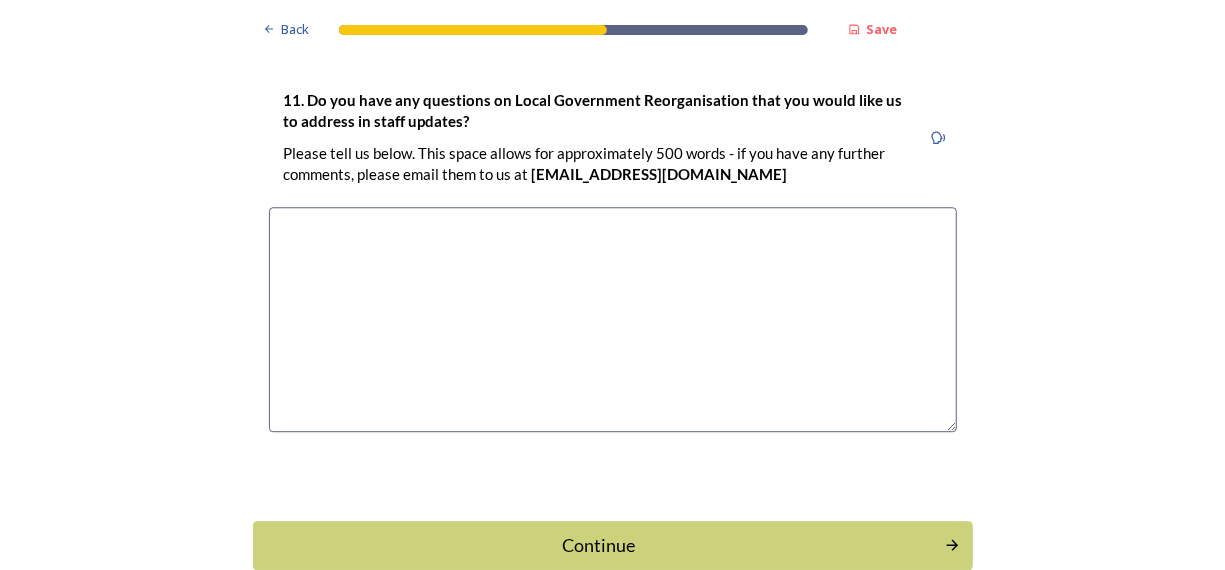scroll, scrollTop: 6142, scrollLeft: 0, axis: vertical 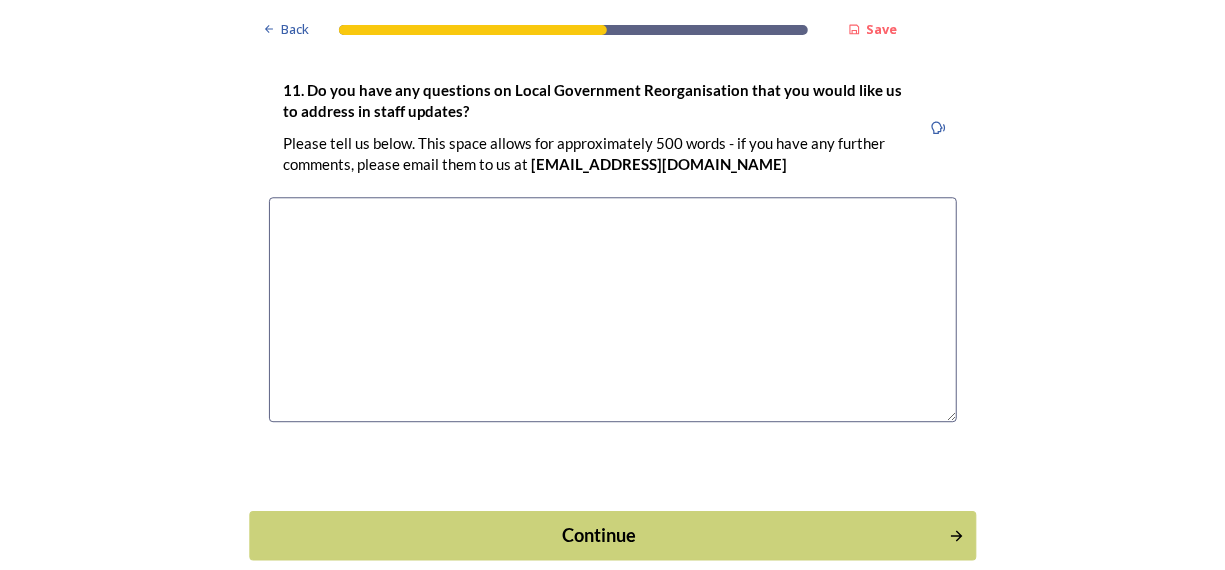 click on "Continue" at bounding box center [598, 534] 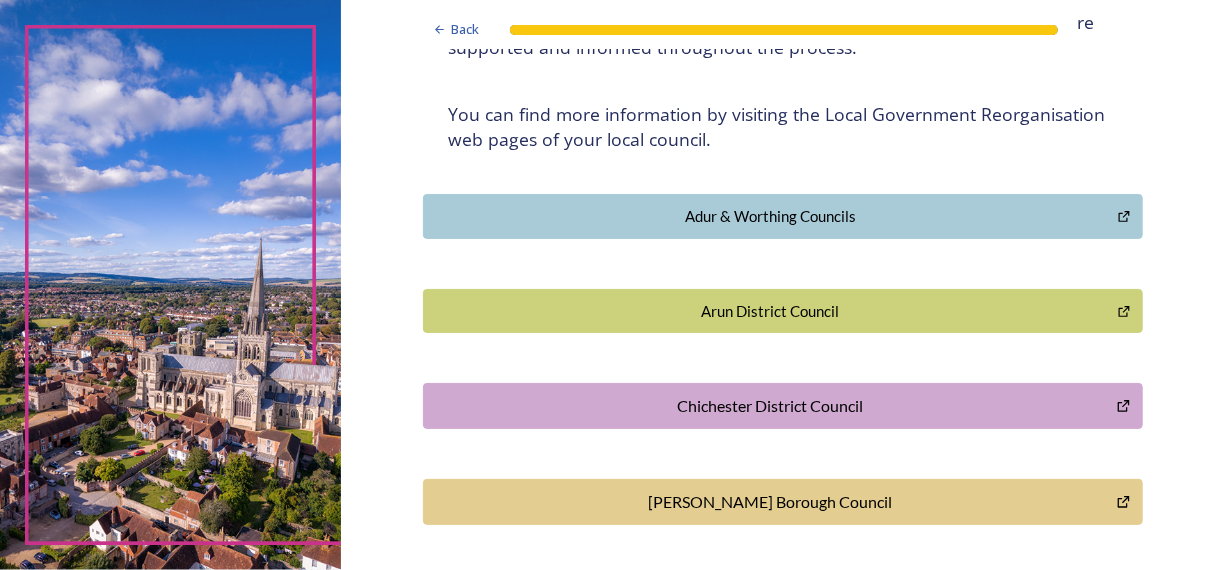 scroll, scrollTop: 214, scrollLeft: 0, axis: vertical 